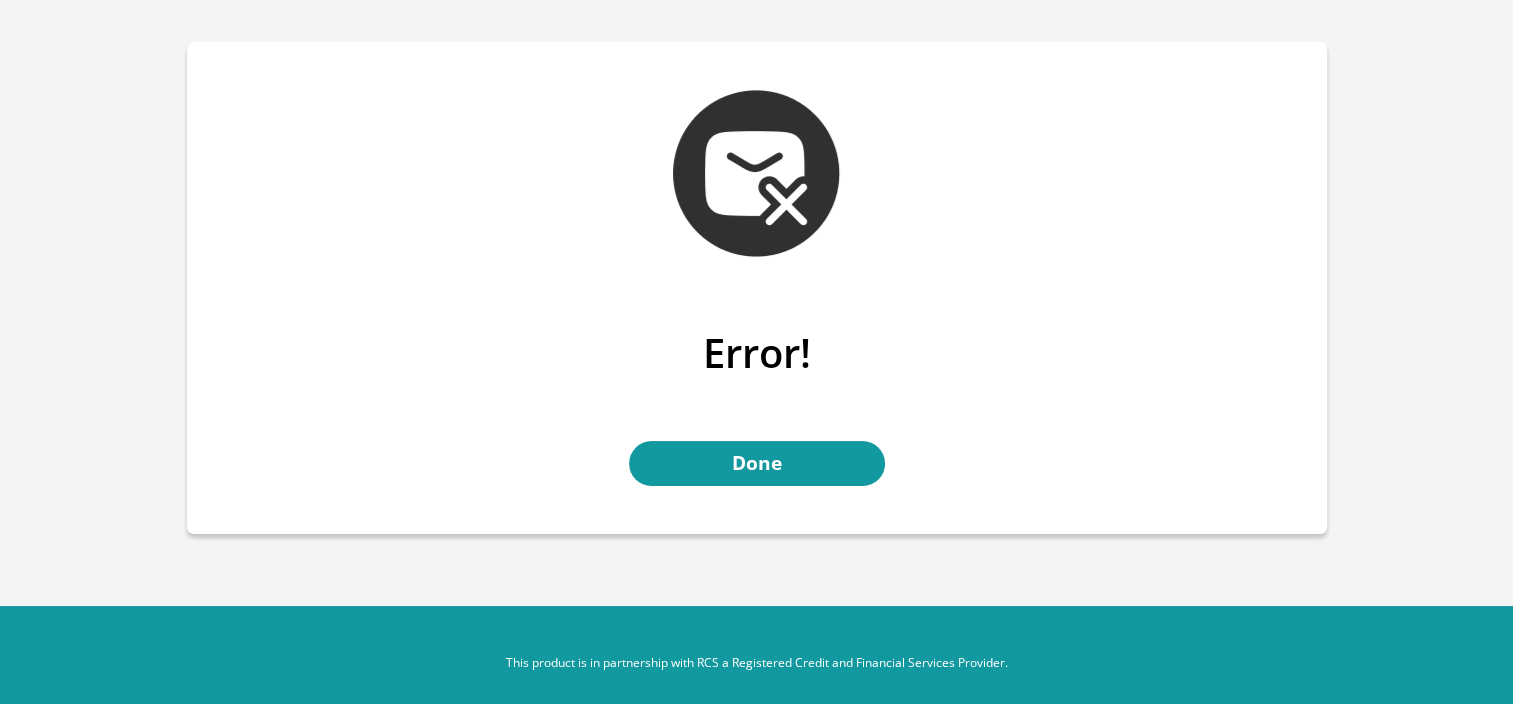 scroll, scrollTop: 44, scrollLeft: 0, axis: vertical 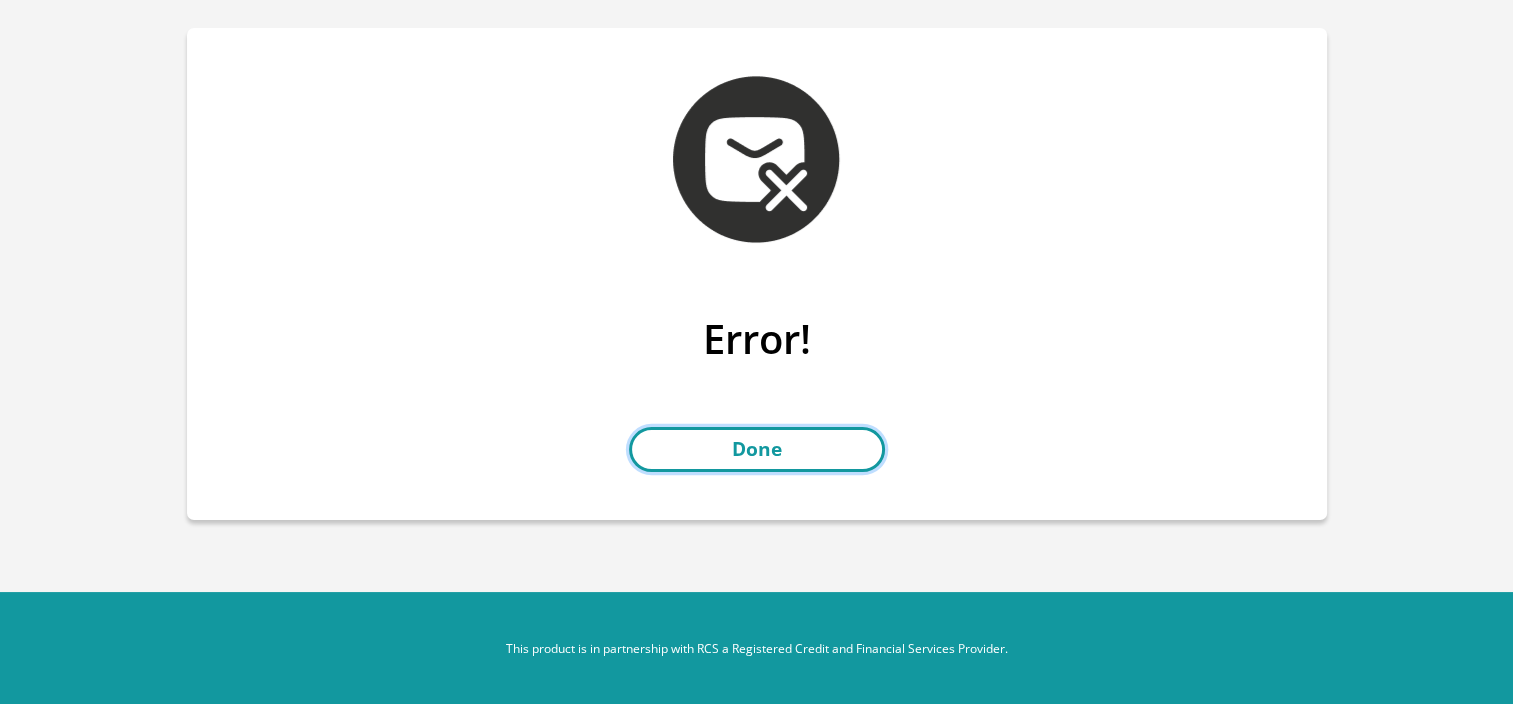 click on "Done" at bounding box center (757, 449) 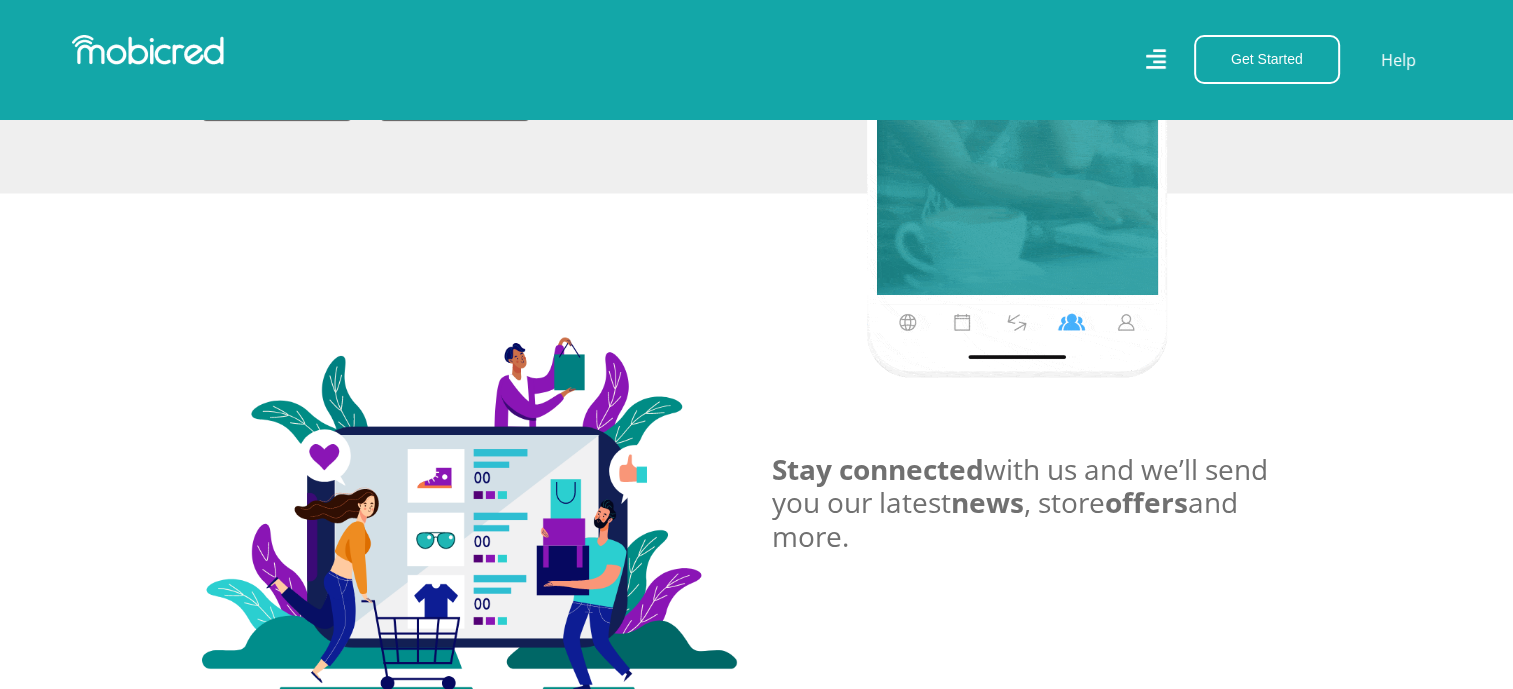 scroll, scrollTop: 3800, scrollLeft: 0, axis: vertical 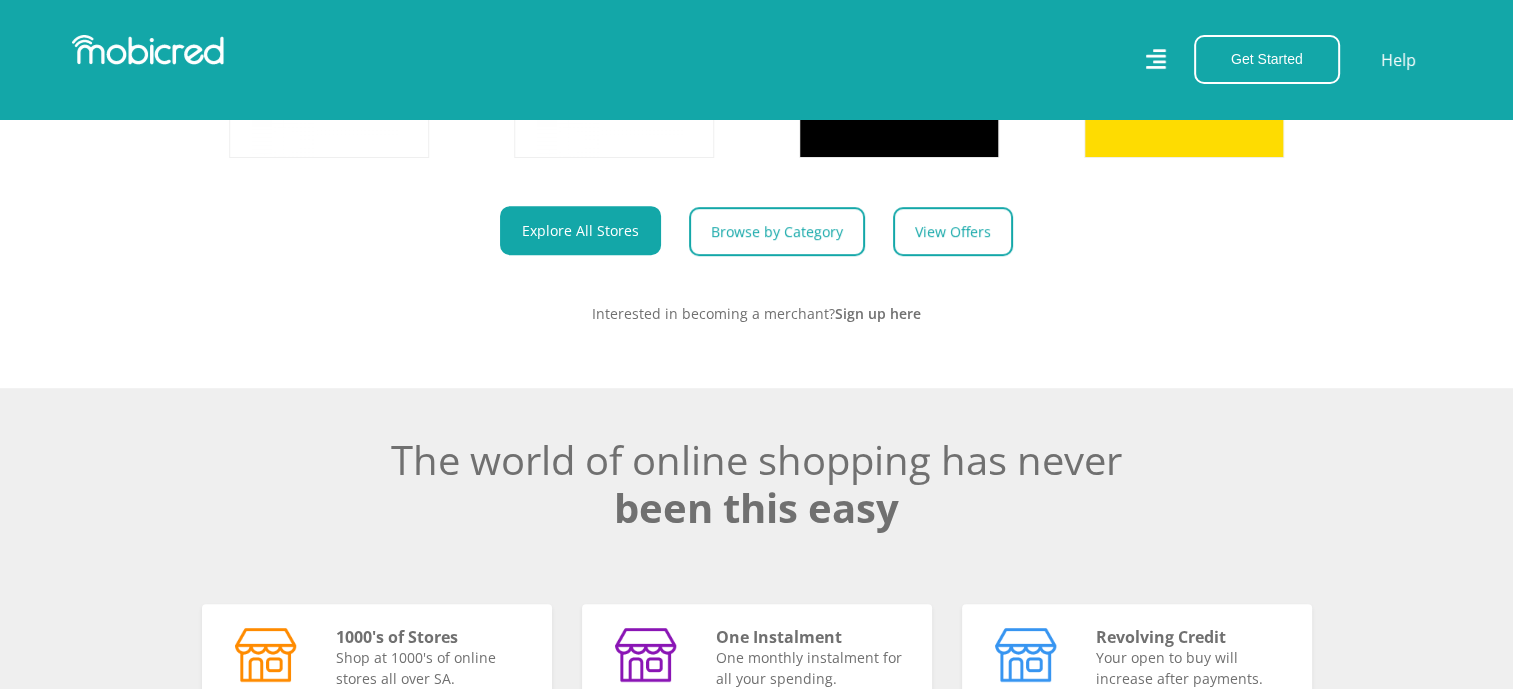 click on "Get Started
Open an Account
Account Holder Login
Help" at bounding box center (1107, 59) 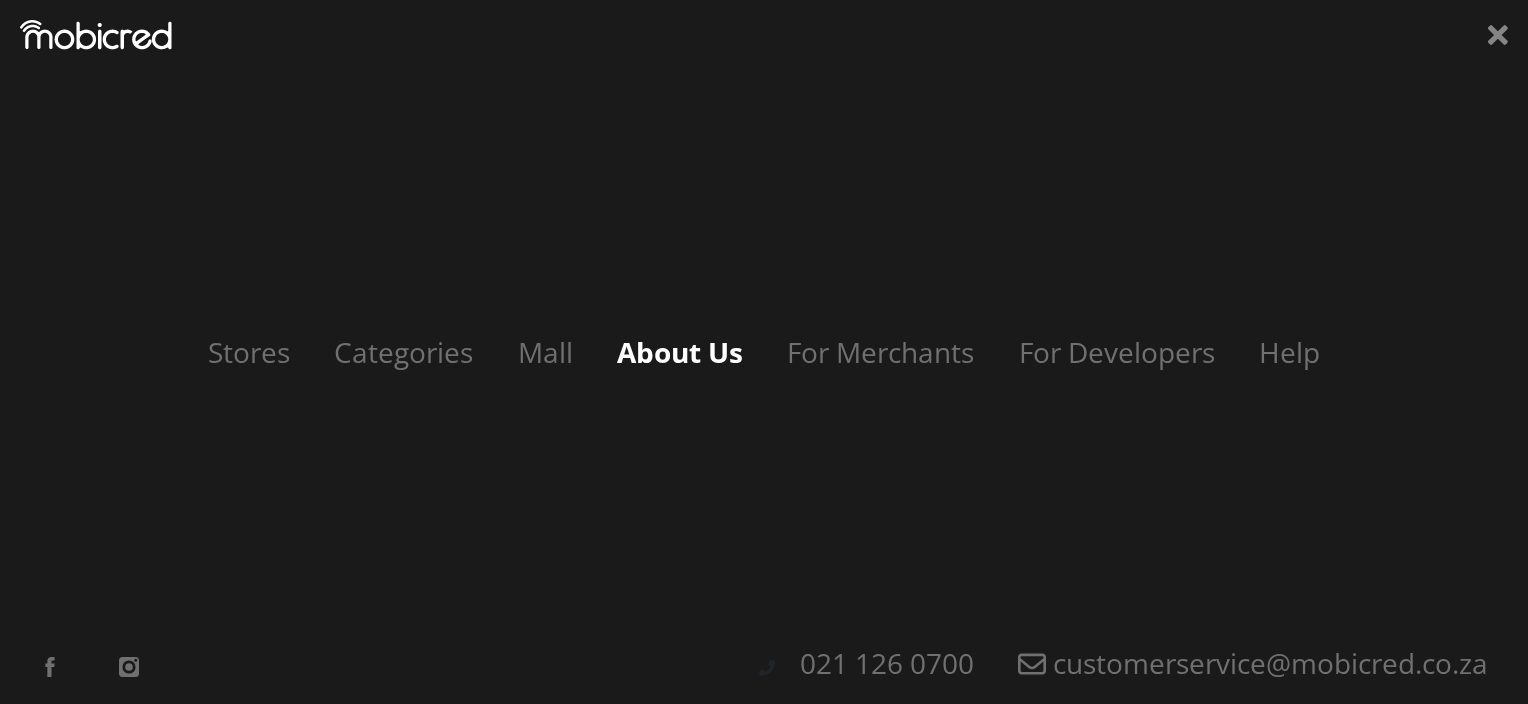 click on "About Us" at bounding box center (680, 352) 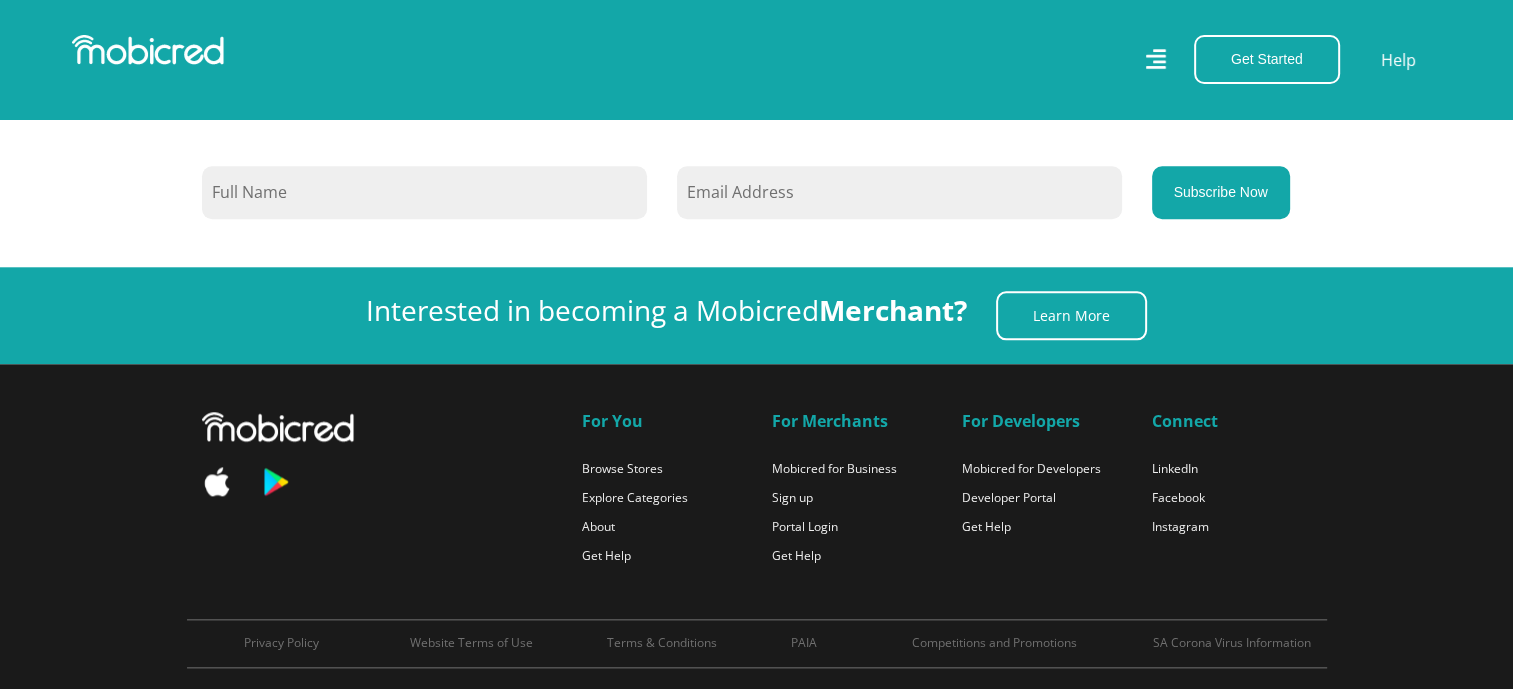 scroll, scrollTop: 2132, scrollLeft: 0, axis: vertical 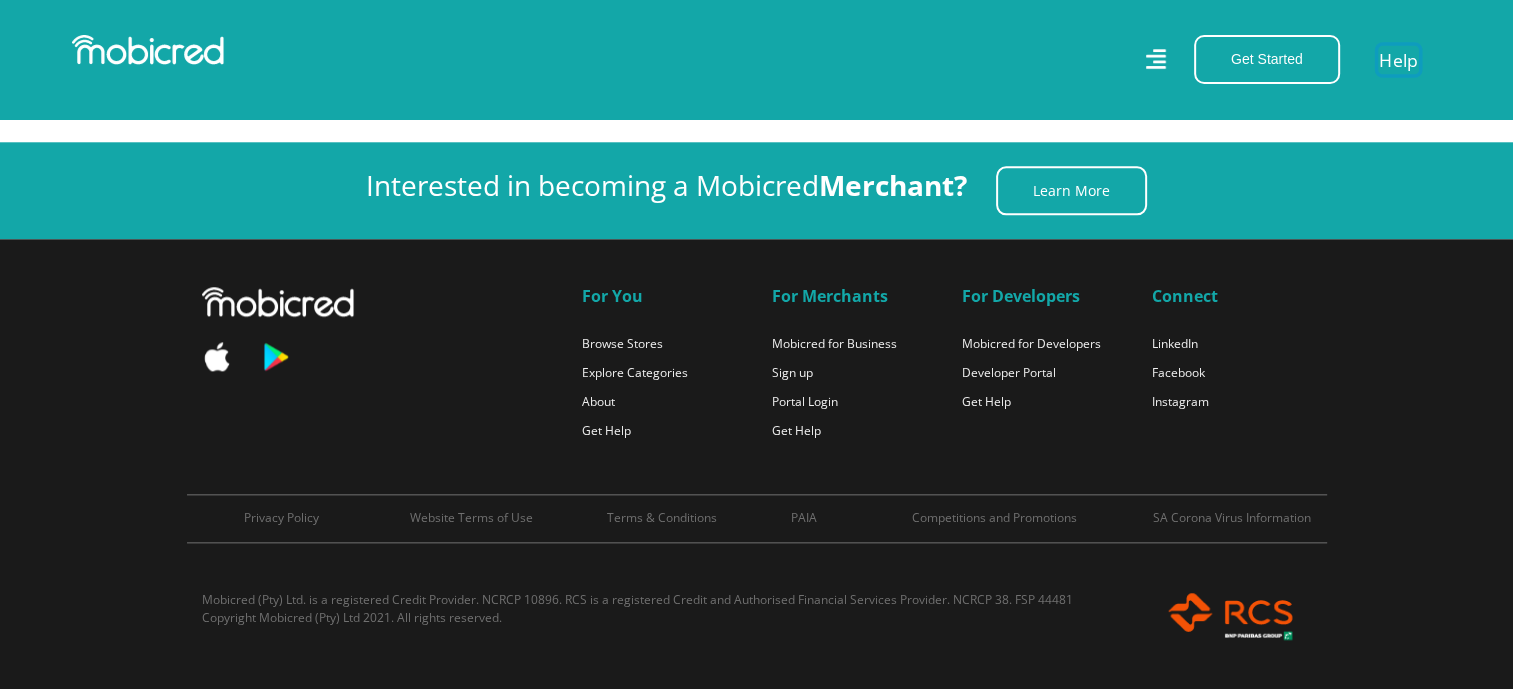 click on "Help" at bounding box center (1398, 59) 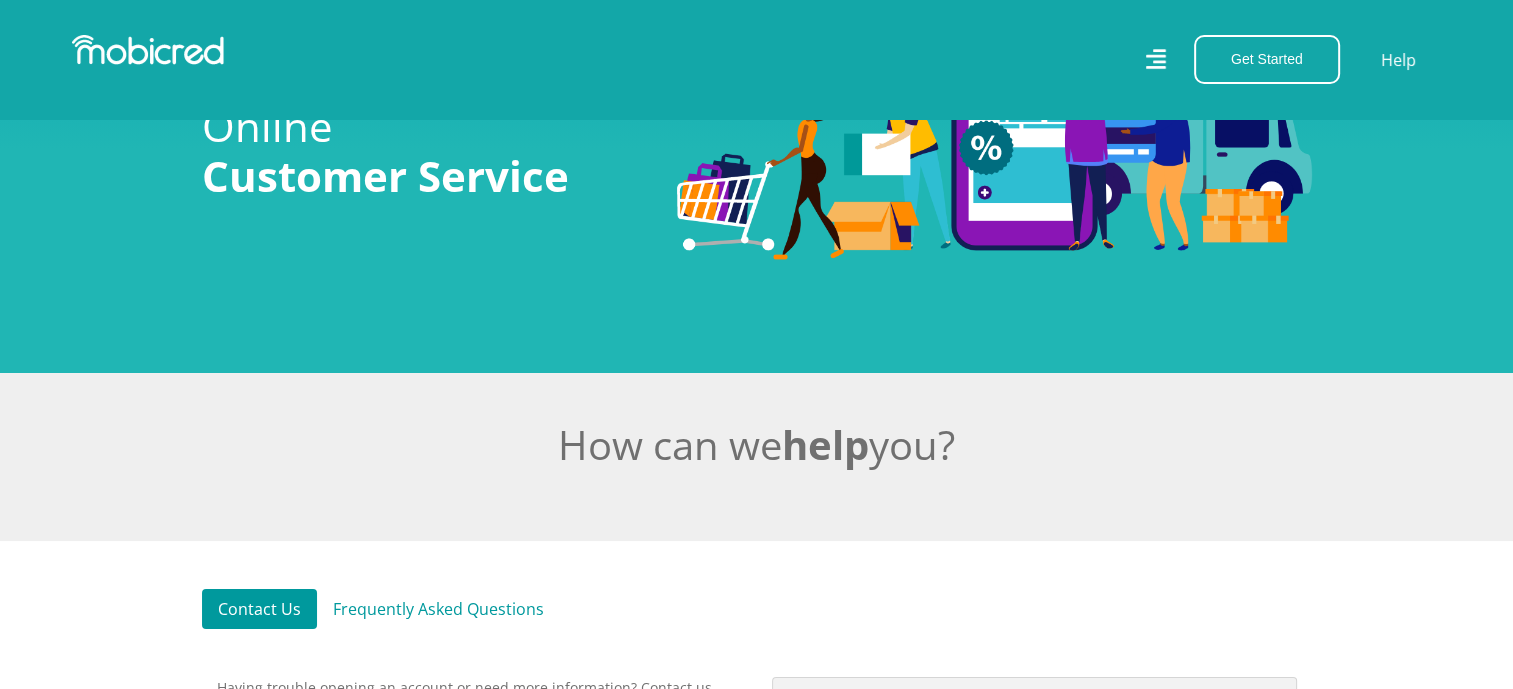 scroll, scrollTop: 500, scrollLeft: 0, axis: vertical 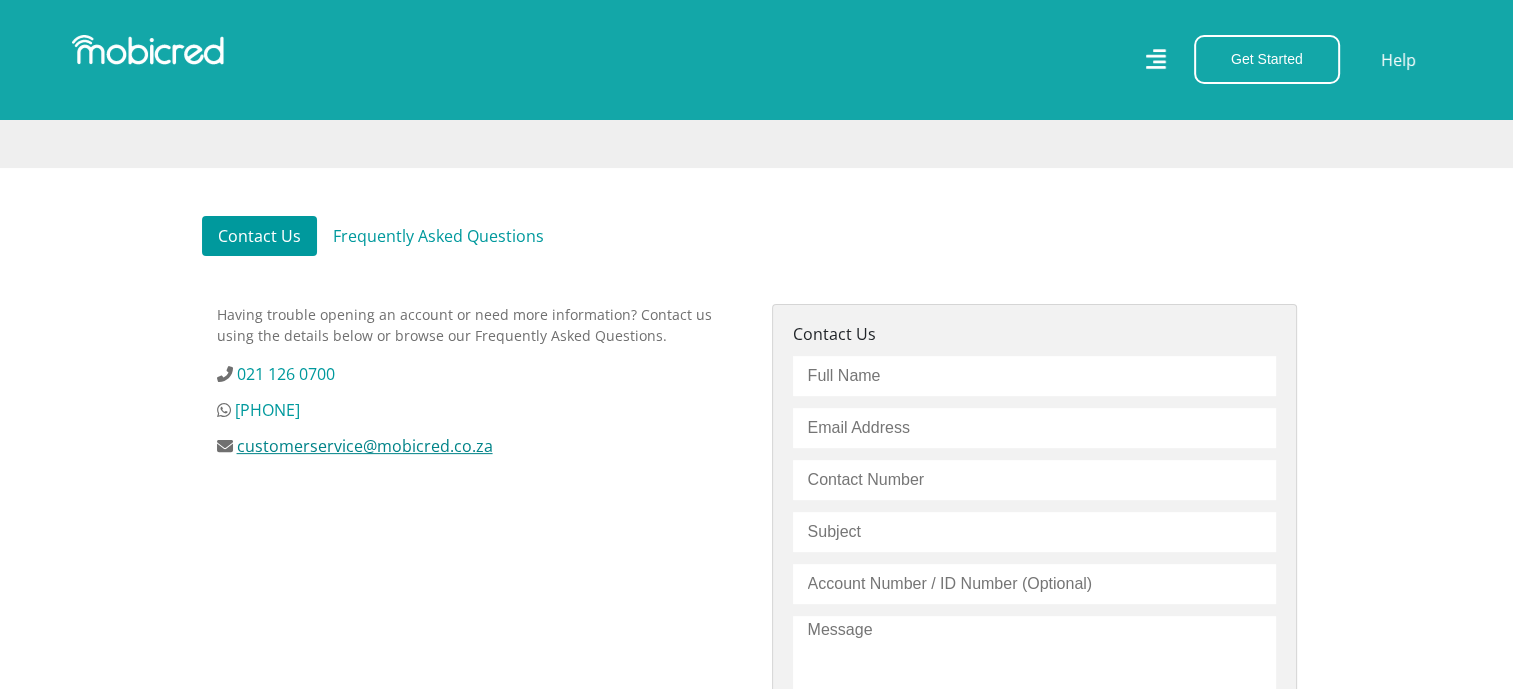 drag, startPoint x: 483, startPoint y: 450, endPoint x: 455, endPoint y: 444, distance: 28.635643 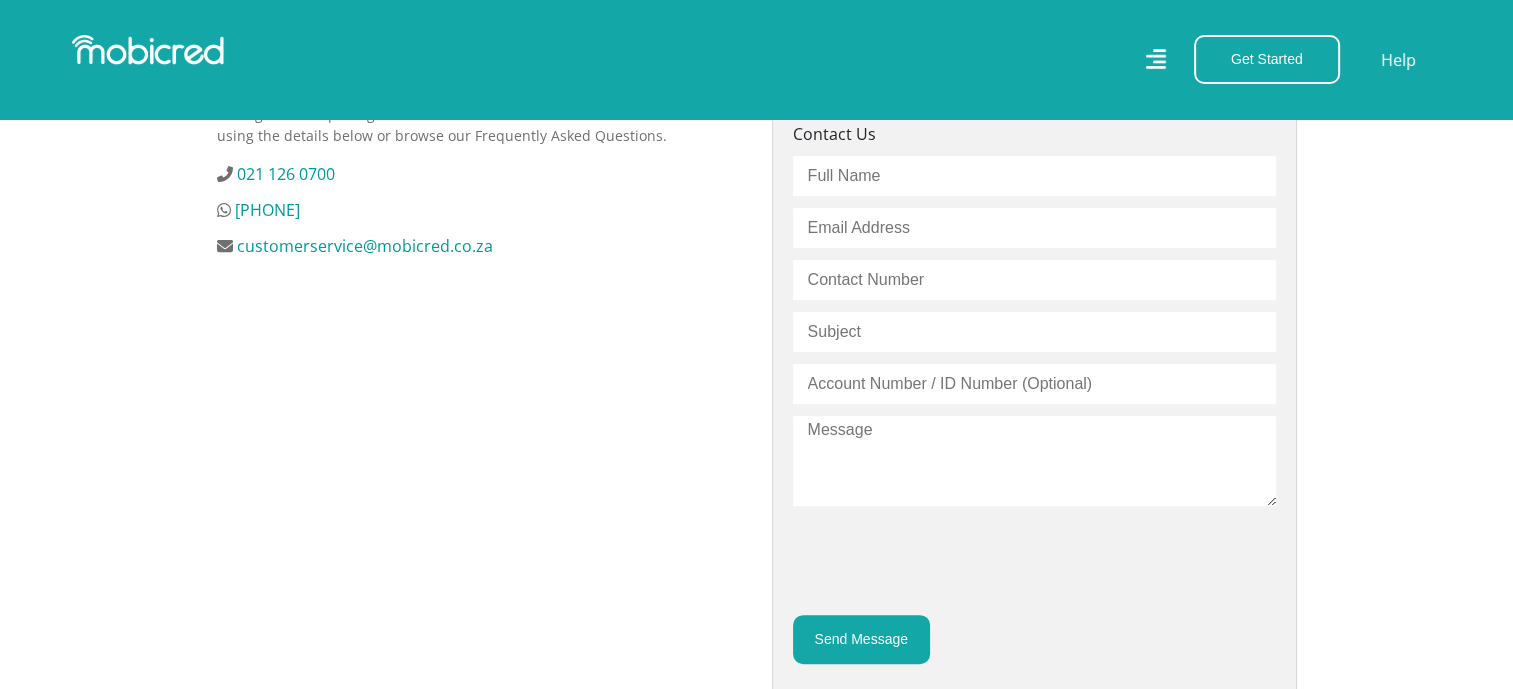 scroll, scrollTop: 600, scrollLeft: 0, axis: vertical 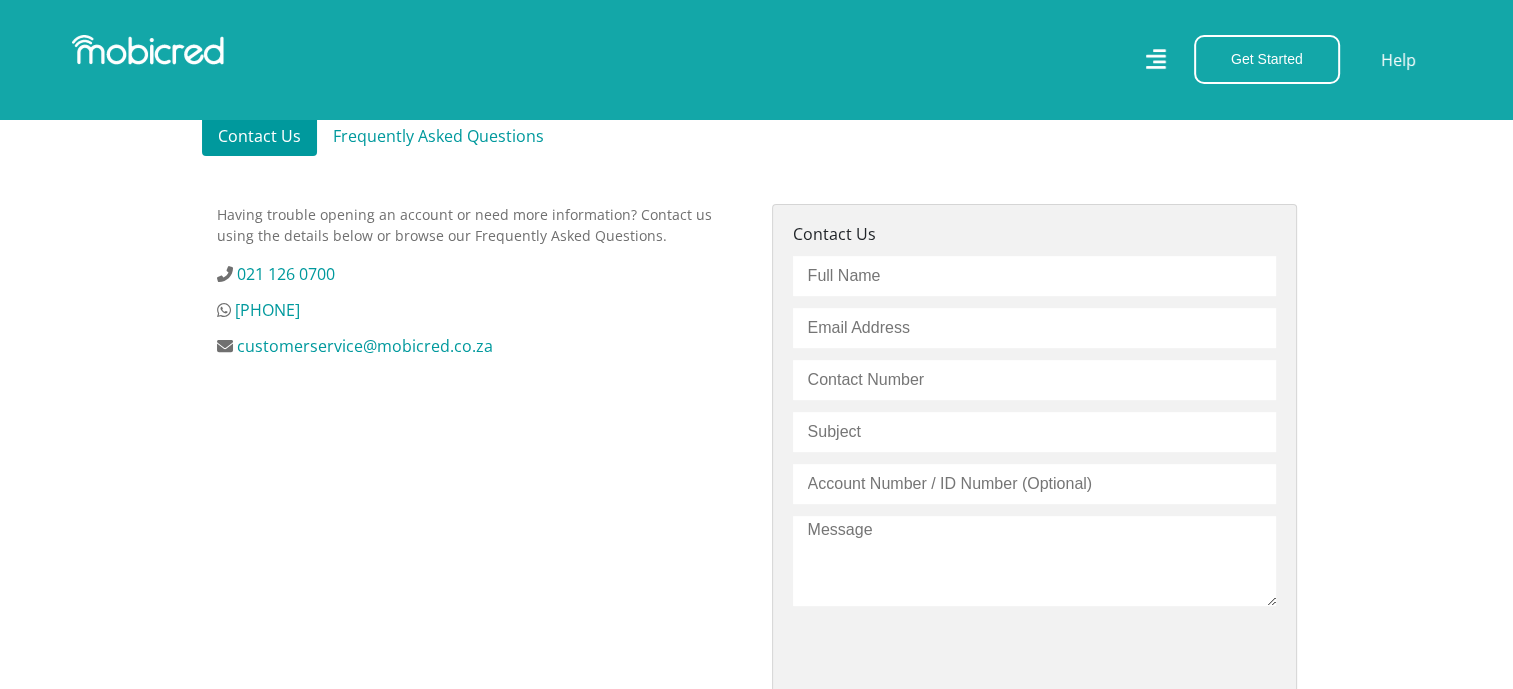 click at bounding box center [1034, 276] 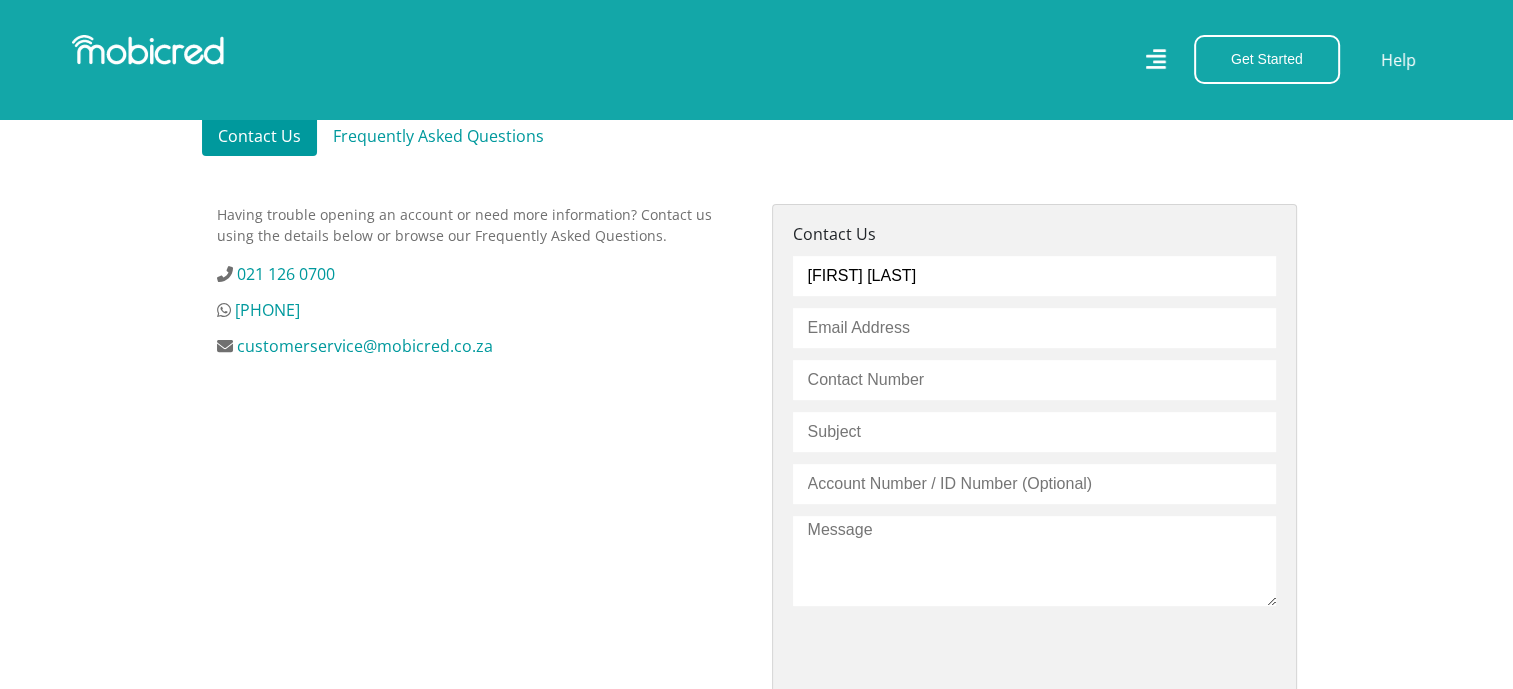 type on "jameelasparks3@gmail.com" 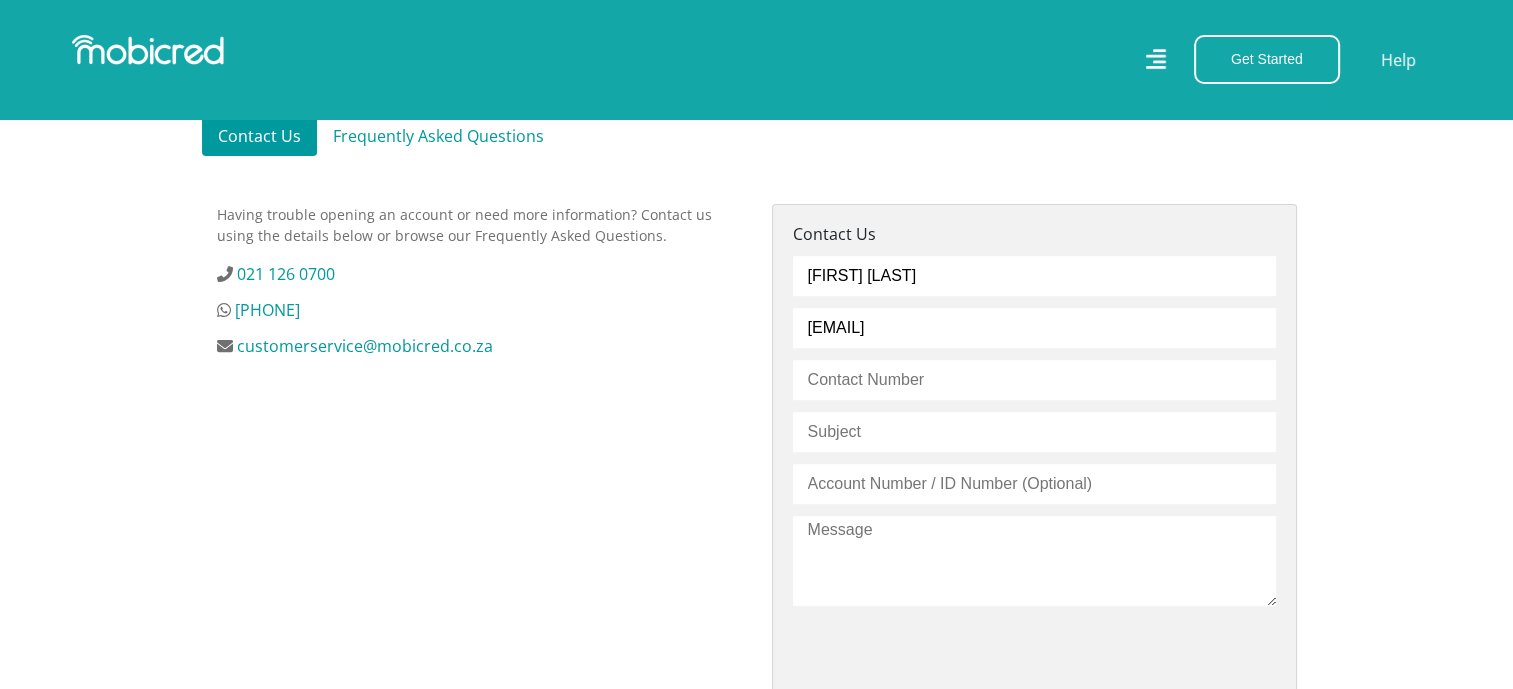 type on "0790790695" 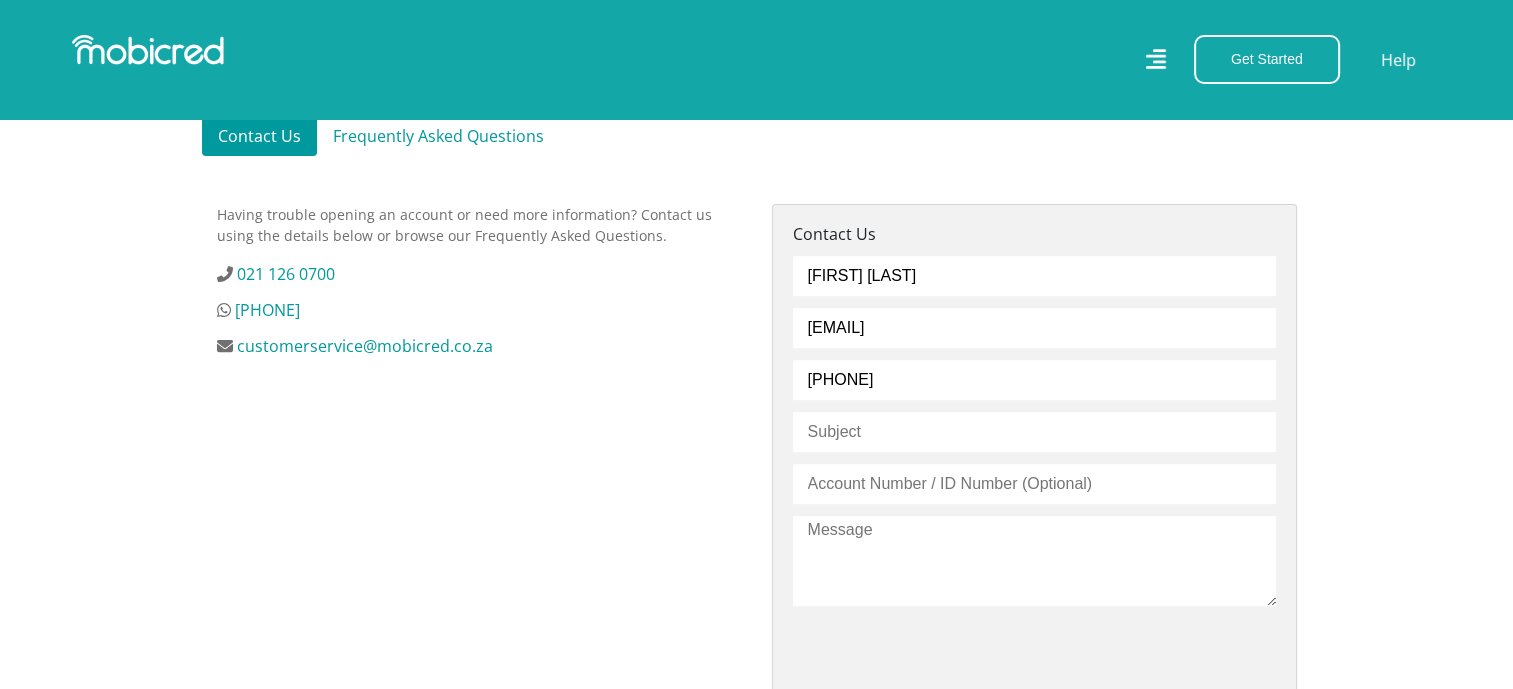 click at bounding box center (1034, 432) 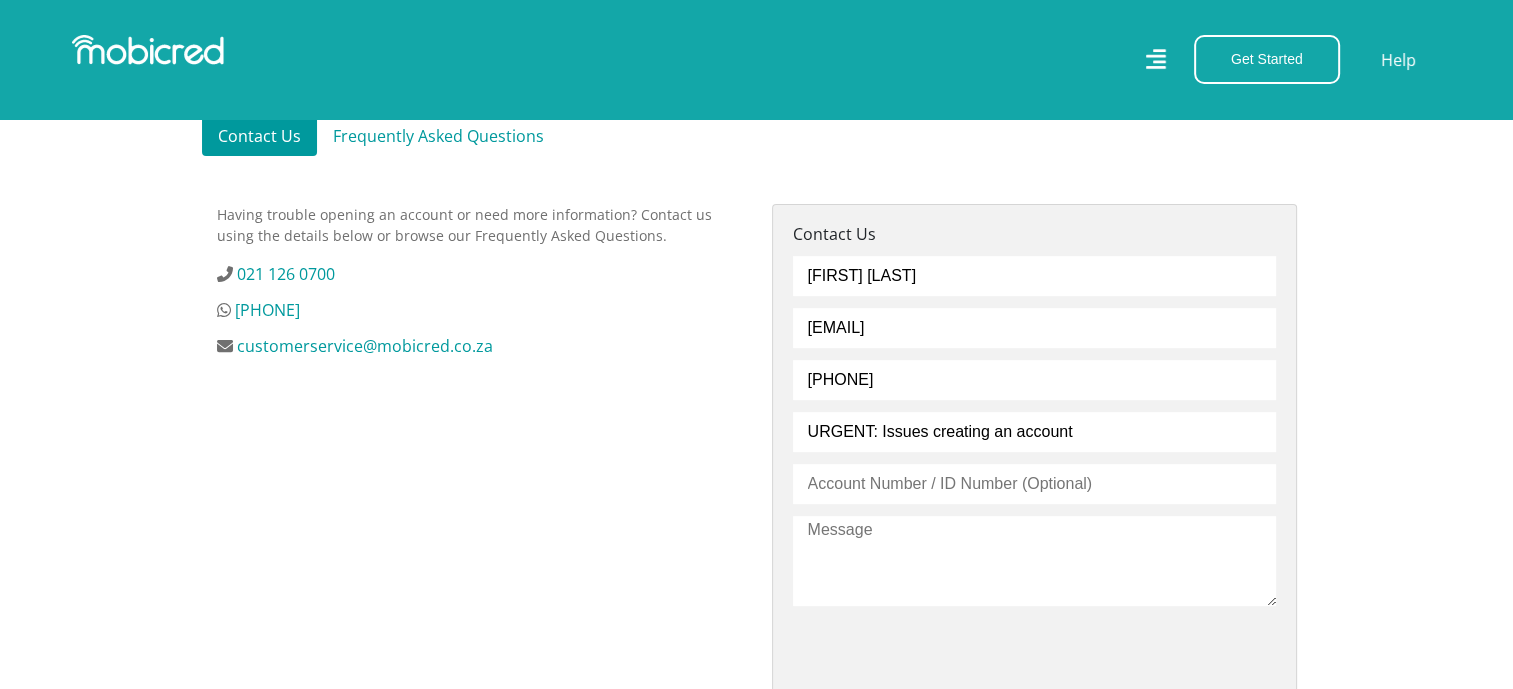 type on "URGENT: Issues creating an account" 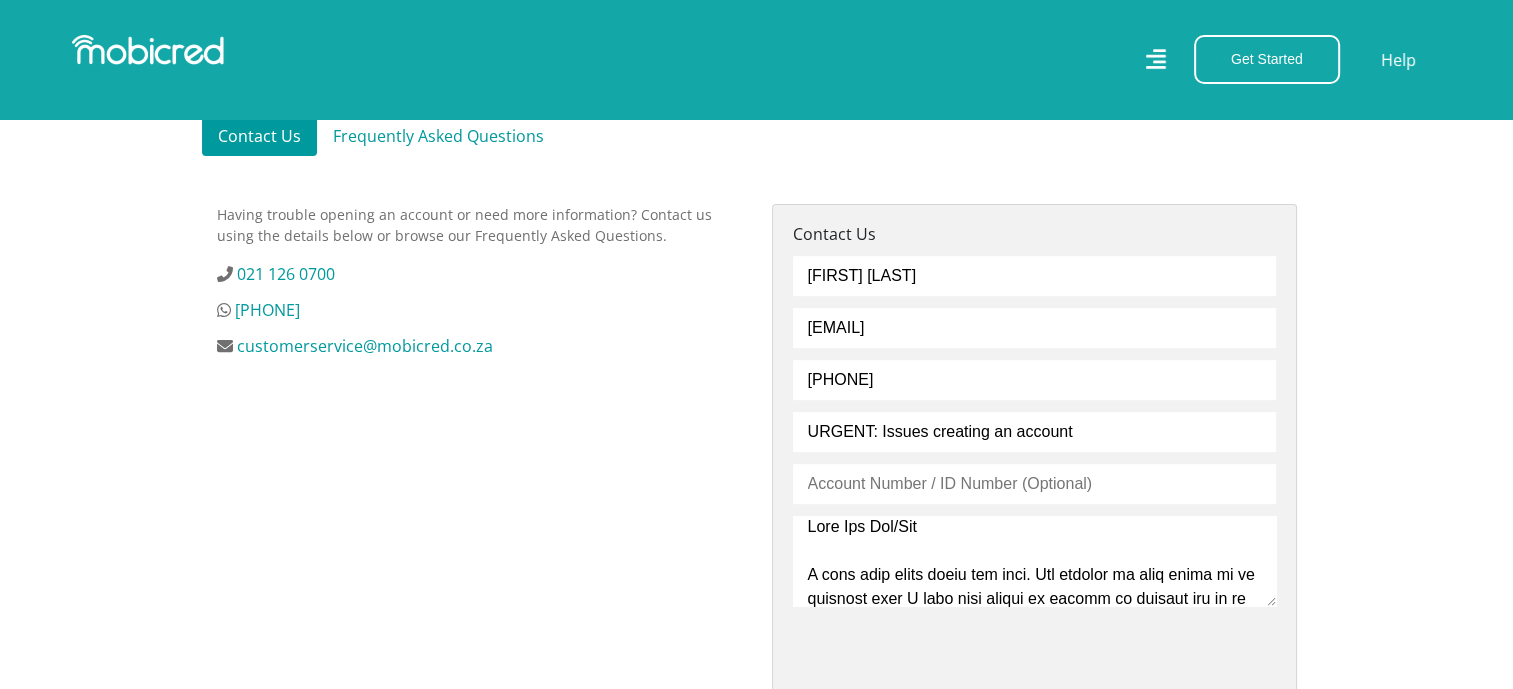 scroll, scrollTop: 0, scrollLeft: 0, axis: both 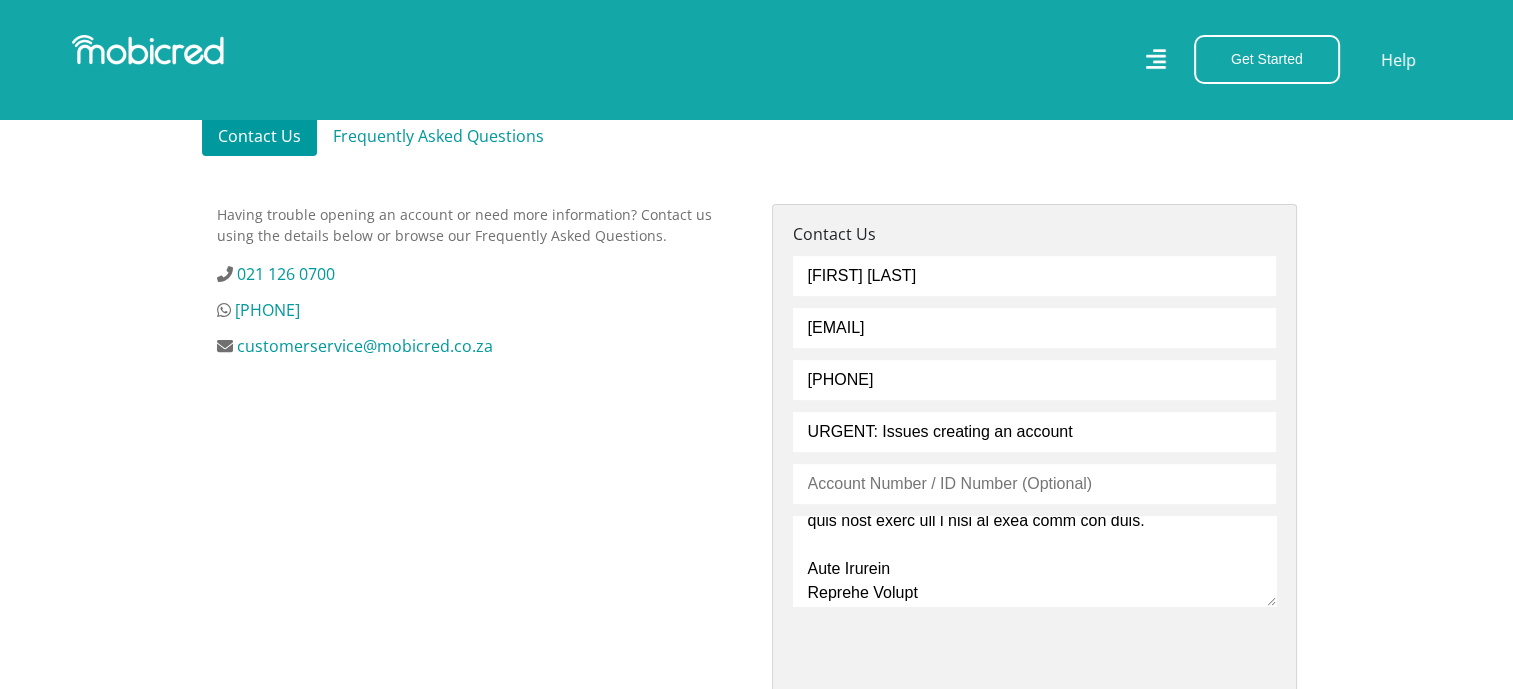 click at bounding box center (1034, 561) 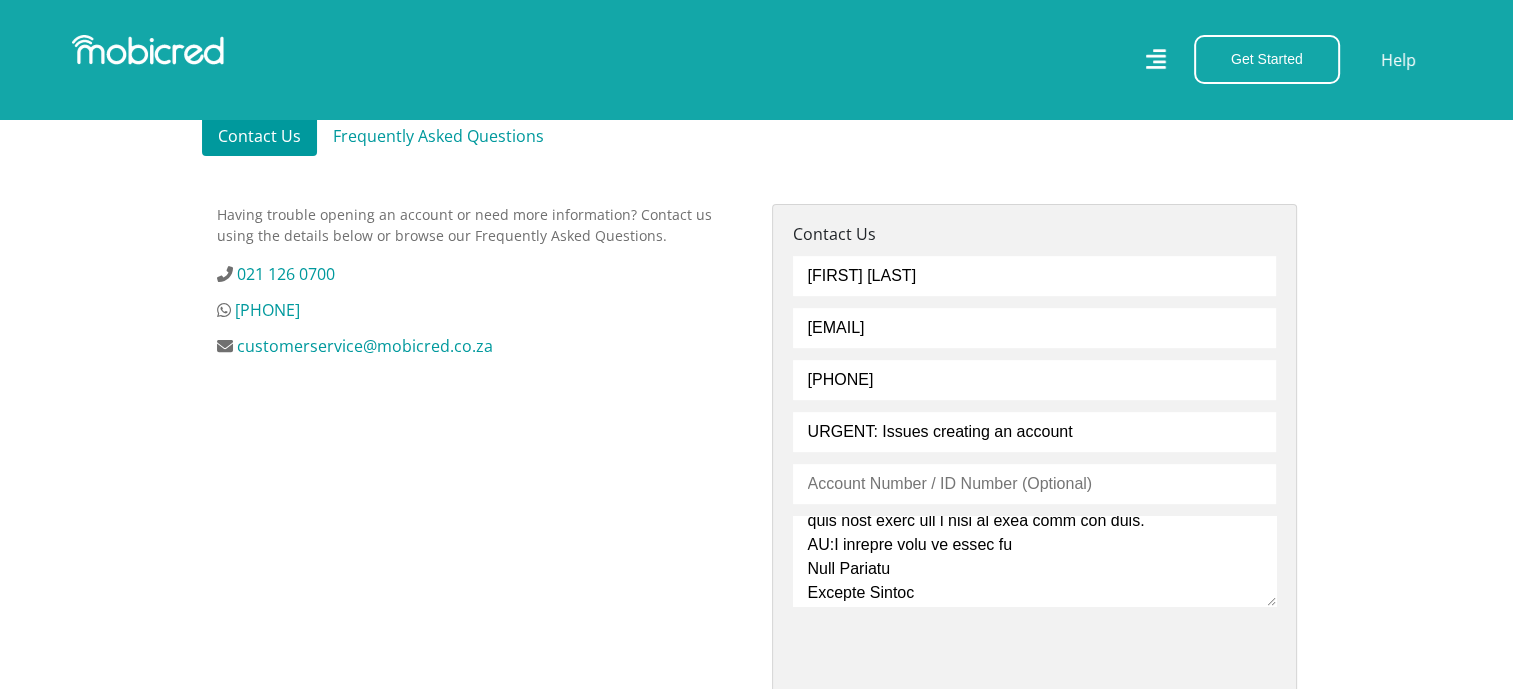 drag, startPoint x: 482, startPoint y: 345, endPoint x: 456, endPoint y: 364, distance: 32.202484 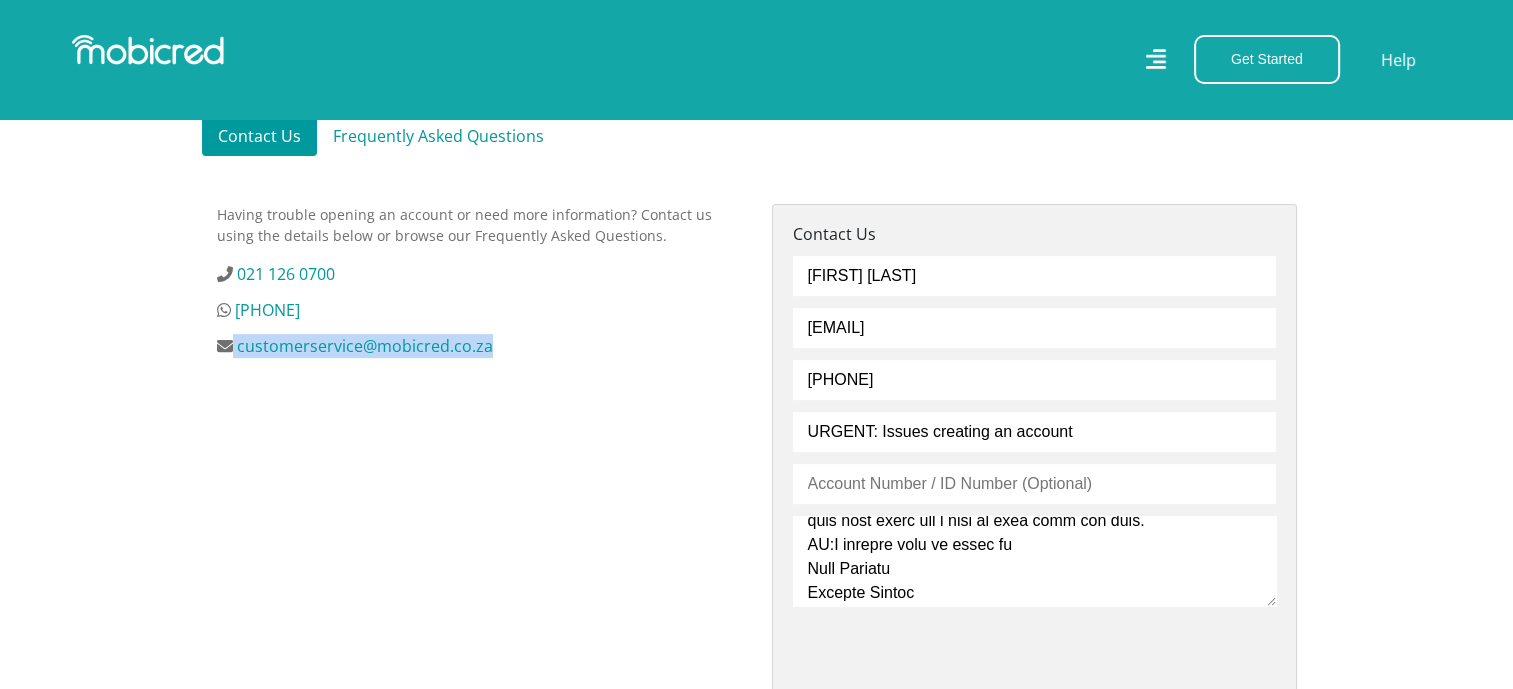 drag, startPoint x: 233, startPoint y: 343, endPoint x: 524, endPoint y: 354, distance: 291.20782 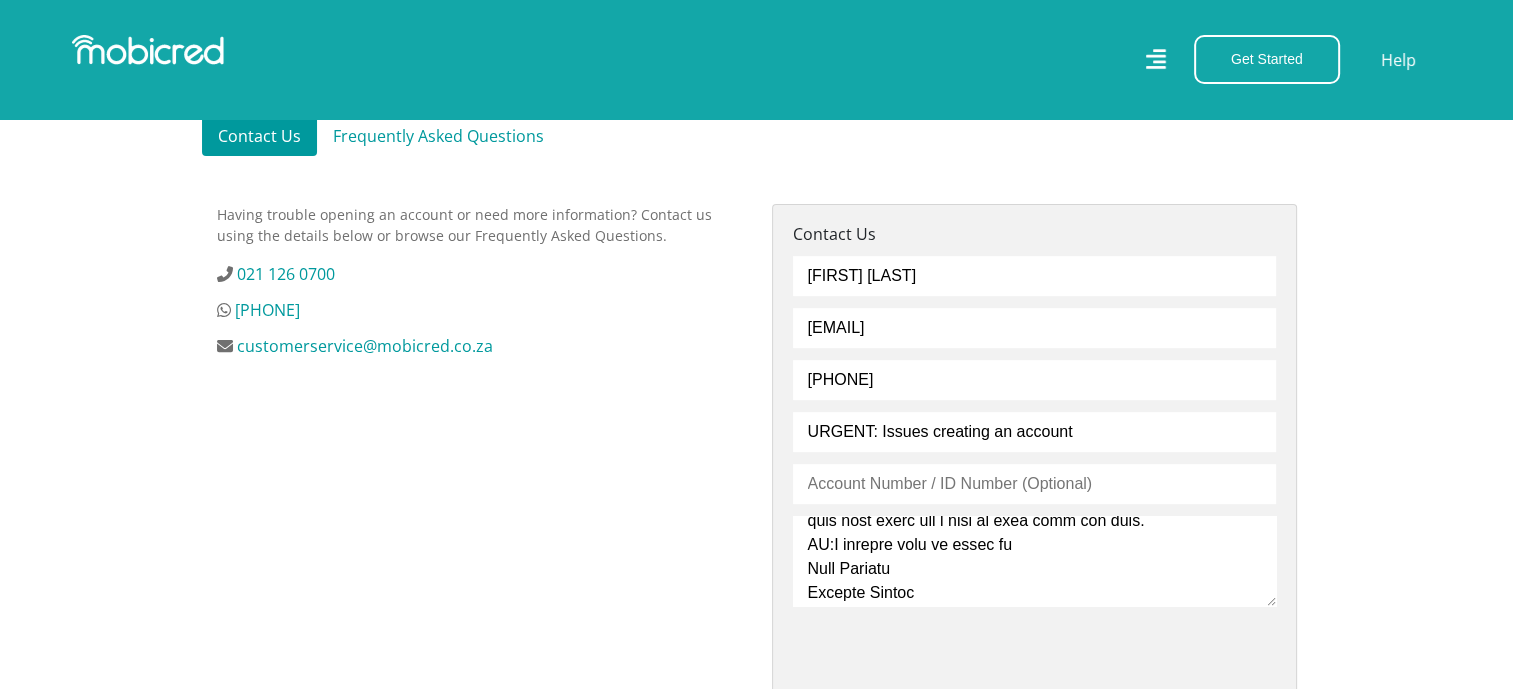 click at bounding box center [1034, 561] 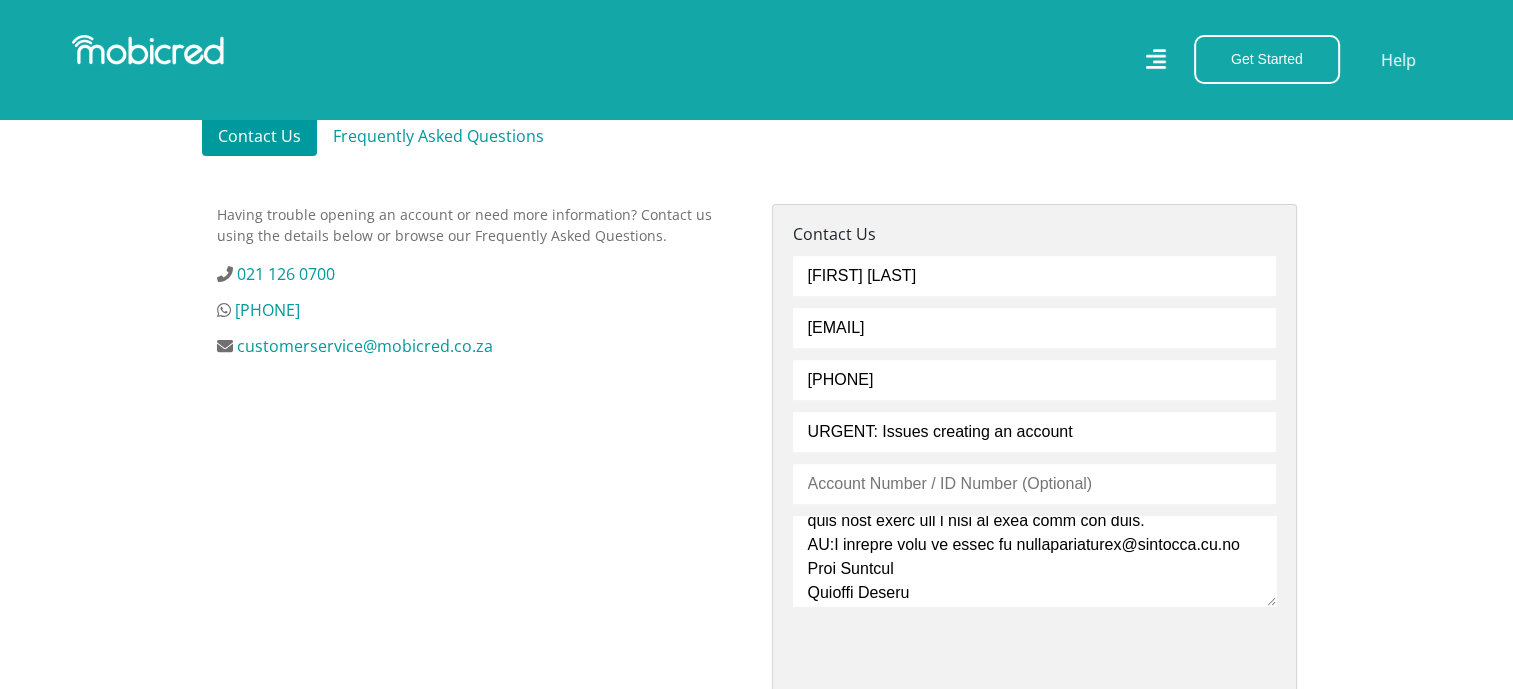 click at bounding box center (1034, 561) 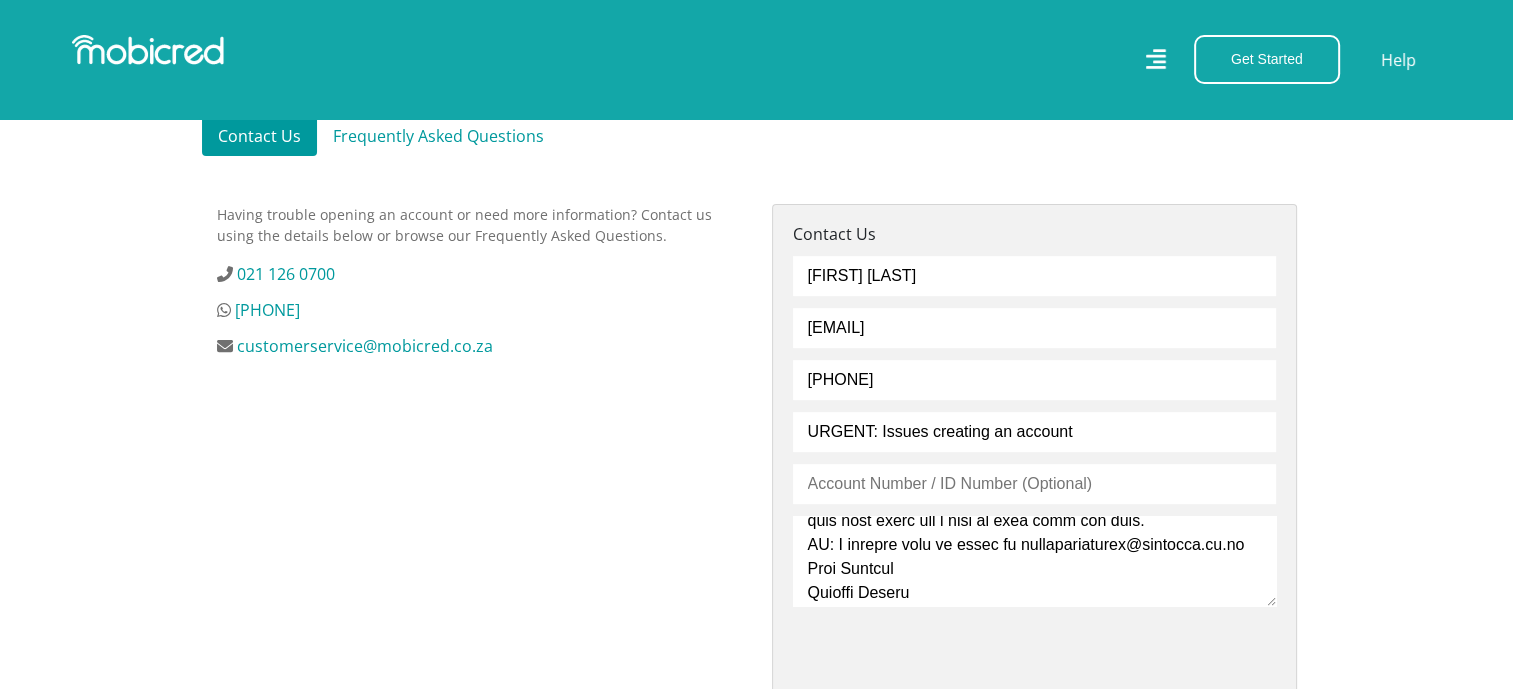 drag, startPoint x: 920, startPoint y: 594, endPoint x: 796, endPoint y: 573, distance: 125.765656 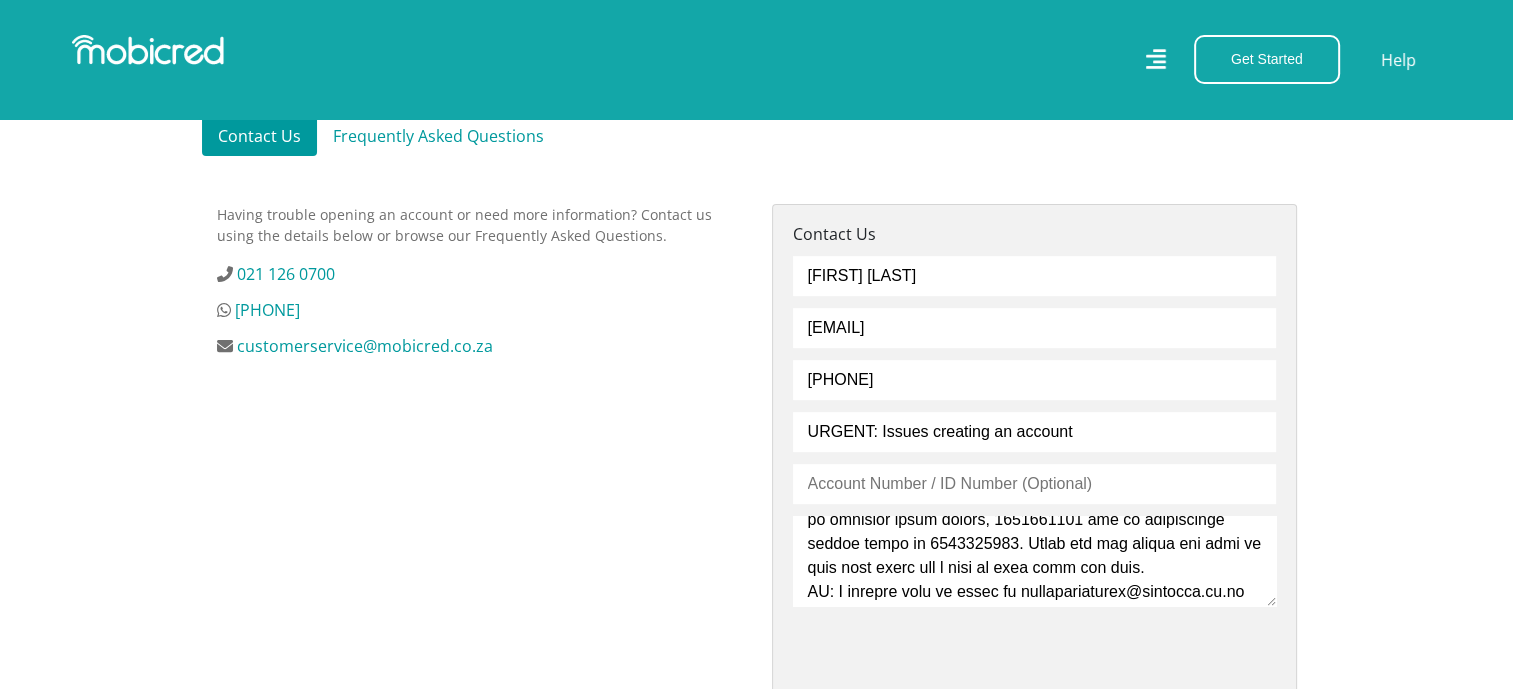 scroll, scrollTop: 393, scrollLeft: 0, axis: vertical 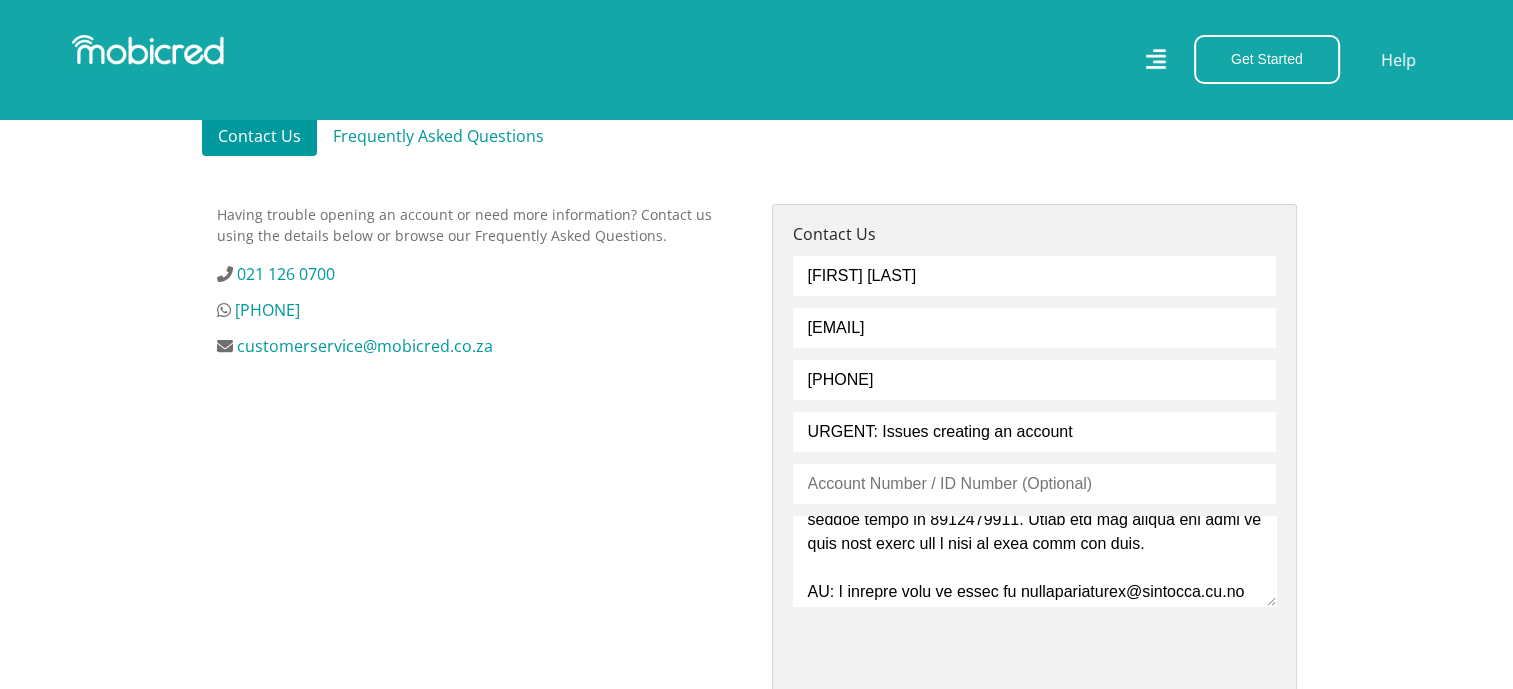 type on "Good Day, Sir/Mam
I hope this email finds you well. The purpose of this email is to indicate that I have been trying to create an account but to no avail, and when I did get the chance to get the application to go through, I used my new banking details instead of the old ones. So in my application right now, that is if you have received, my banking details will not have a 3 months statement because i switched banks very recently. When I tried to reapply with the old banking details, the website wouldn't allow me as it stated that I already exist as a customer and I discovered I couldn't update my banking details. The matter of getting an account is fairly urgent and therefore I would appreciate some assistance or guidance as quickly as possible please. As the matter is of sensitive time, please do feel free to call me on my personal phone number, 0790790695 and an alternative number would be 0650828445. Thank you for taking the time to read this email and i hope to hear from you soon.
PS: I already sent ..." 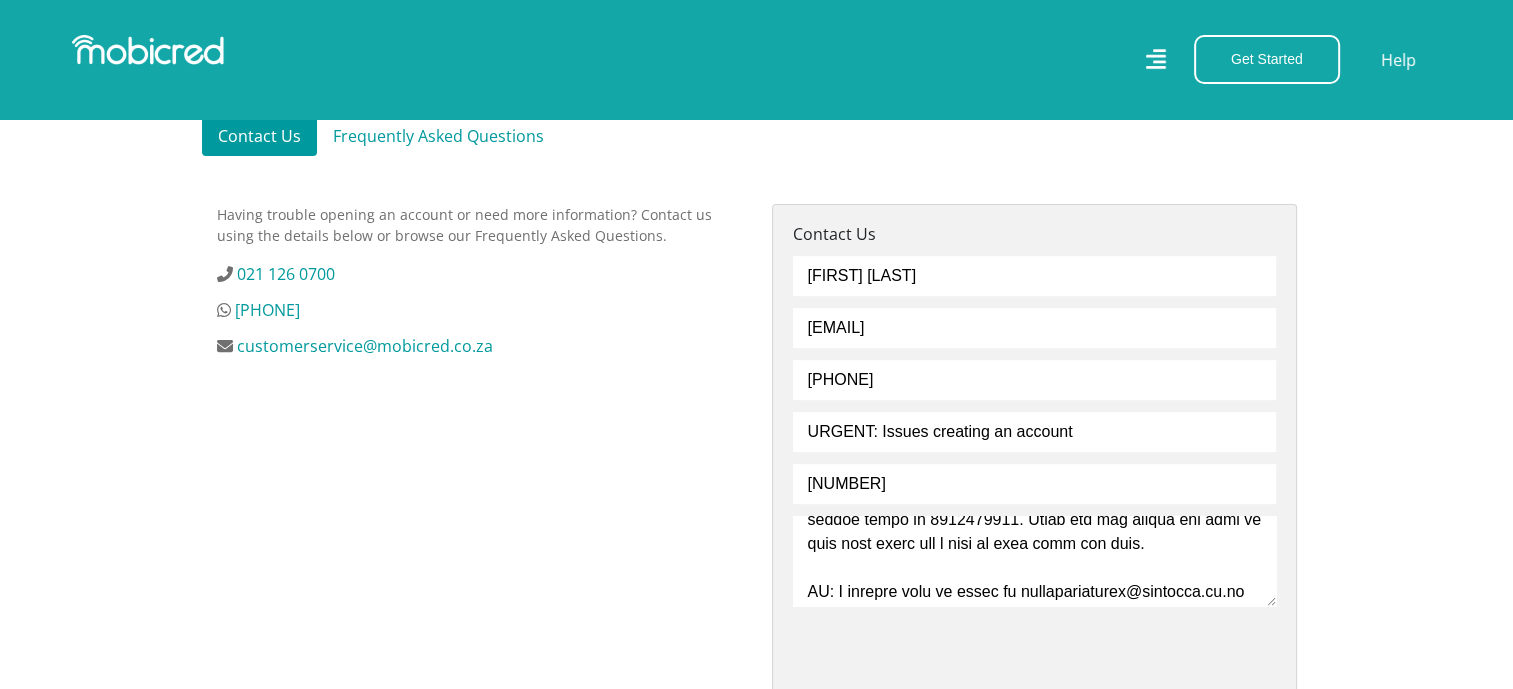 type on "0306180292089" 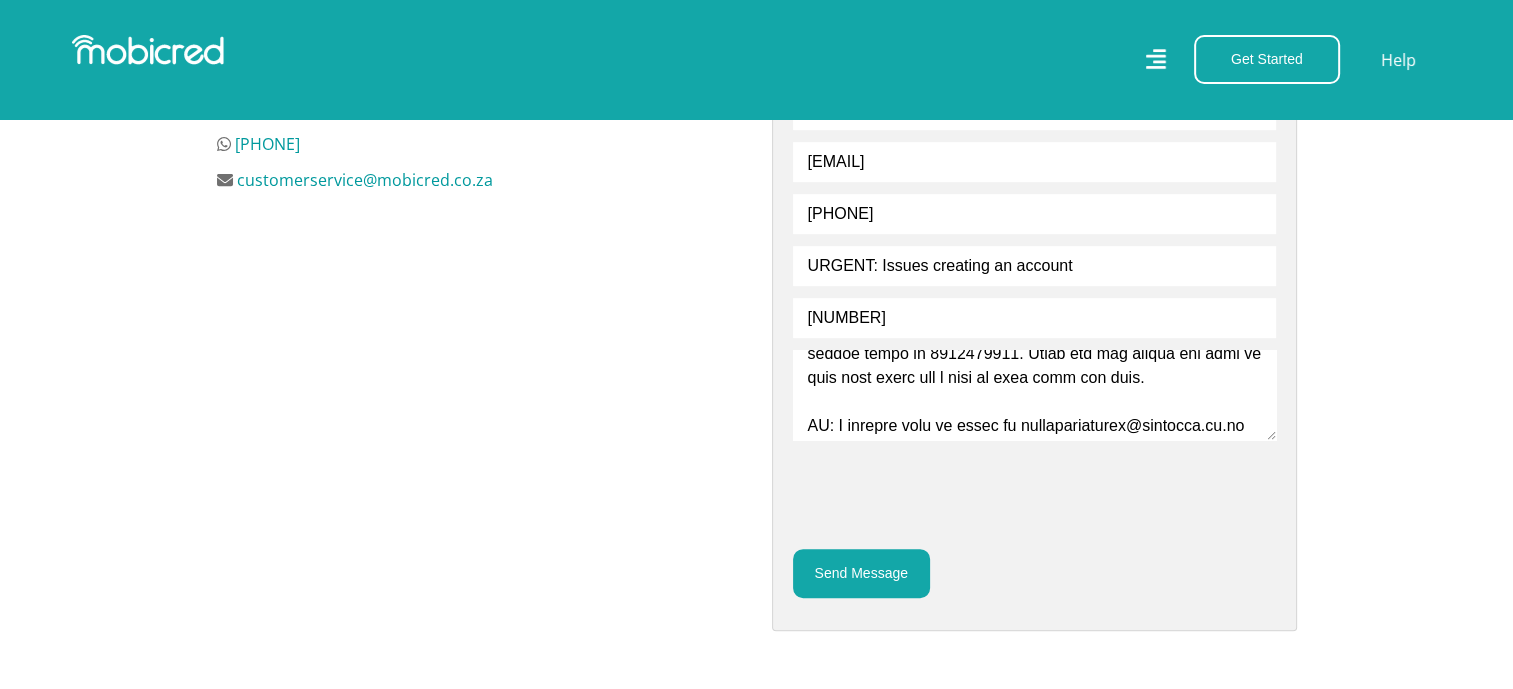 scroll, scrollTop: 800, scrollLeft: 0, axis: vertical 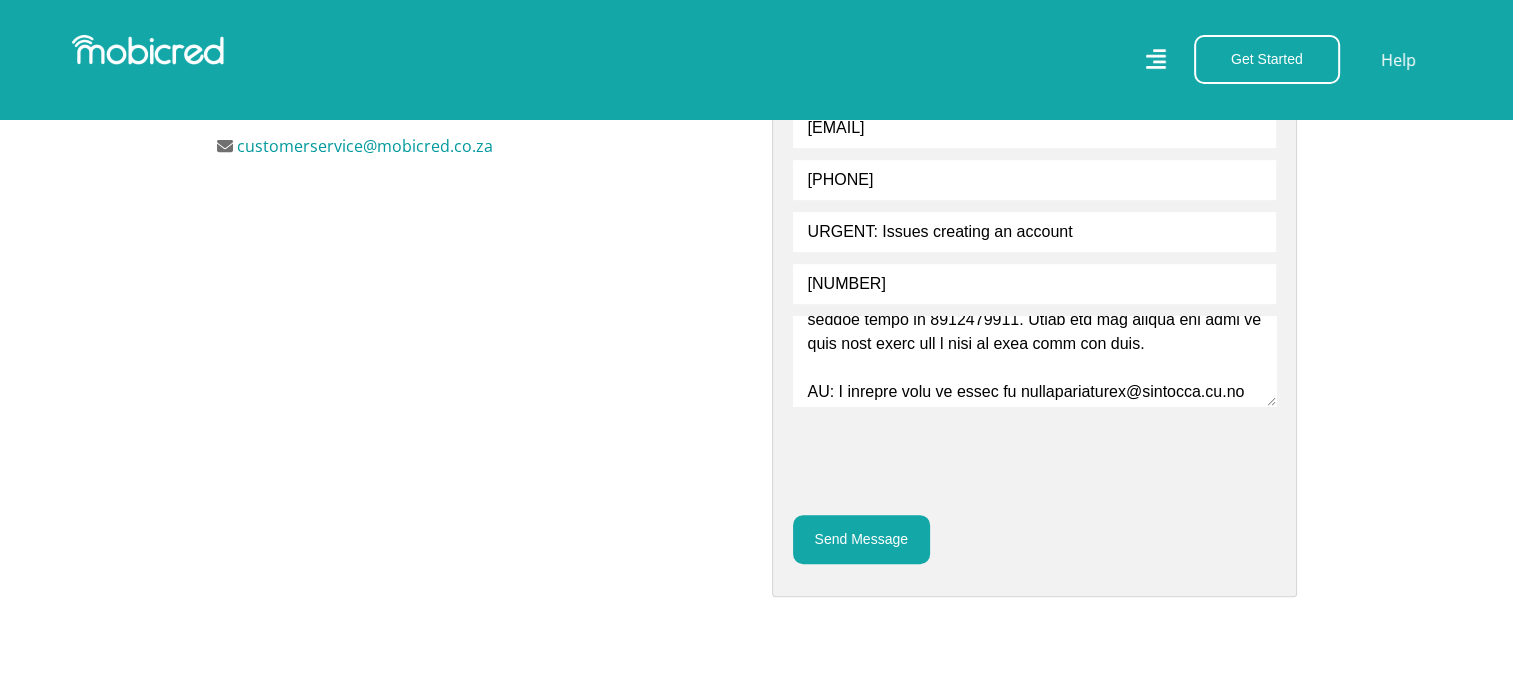 click on "Send Message" at bounding box center [861, 539] 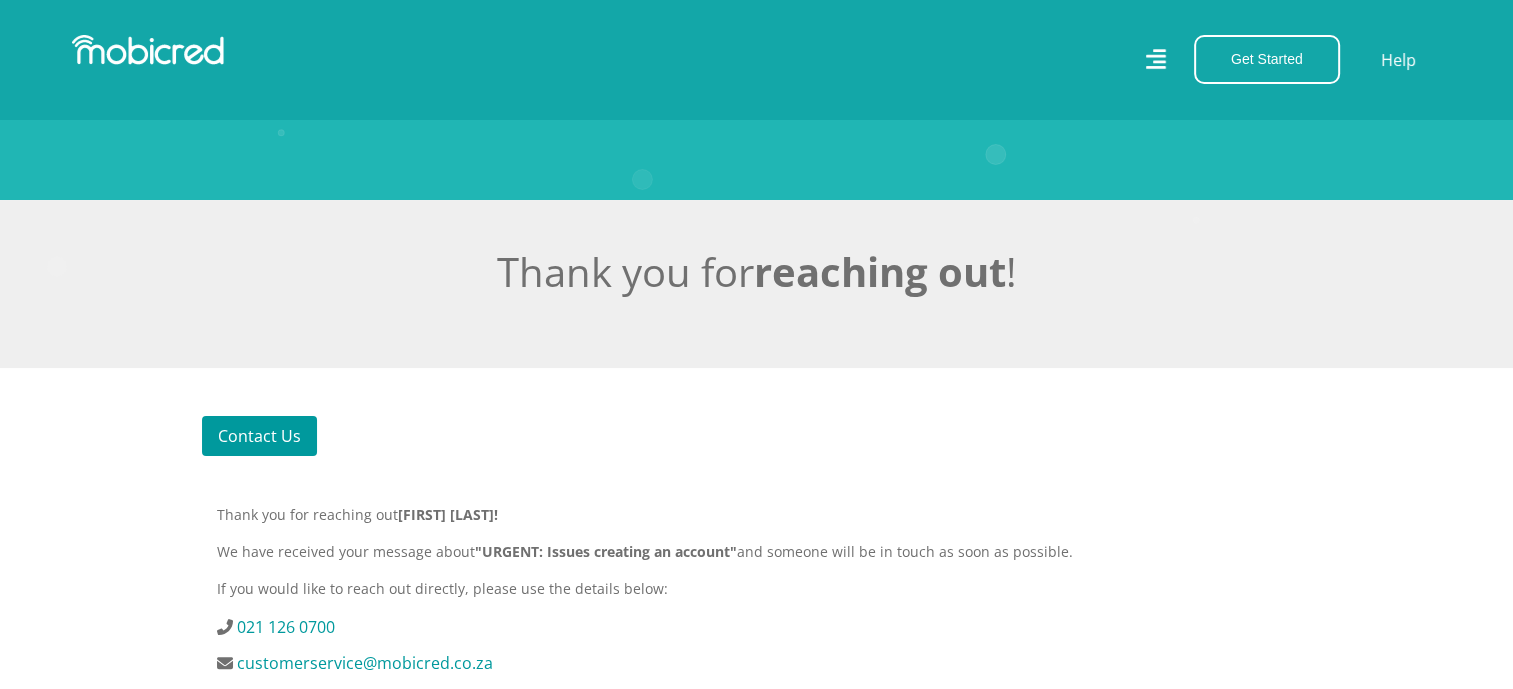 scroll, scrollTop: 400, scrollLeft: 0, axis: vertical 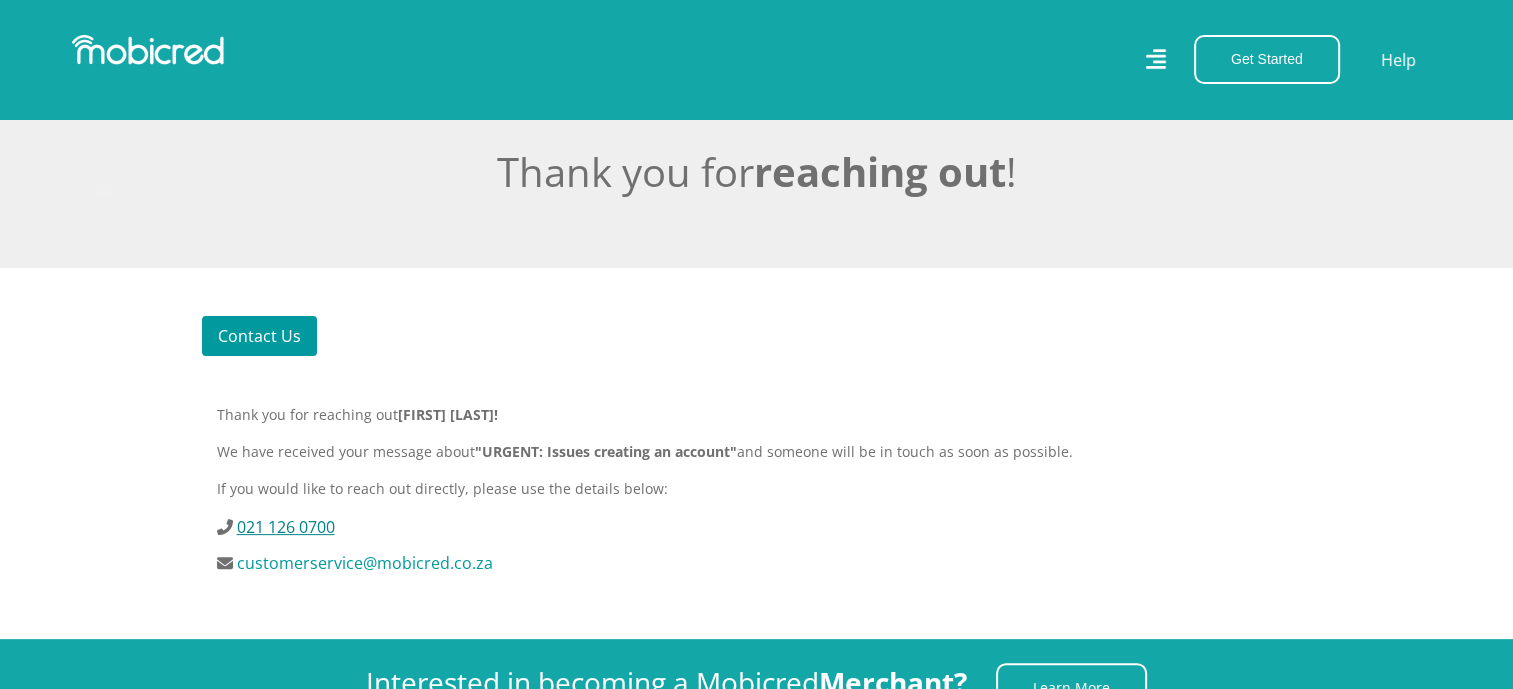 drag, startPoint x: 356, startPoint y: 526, endPoint x: 240, endPoint y: 527, distance: 116.00431 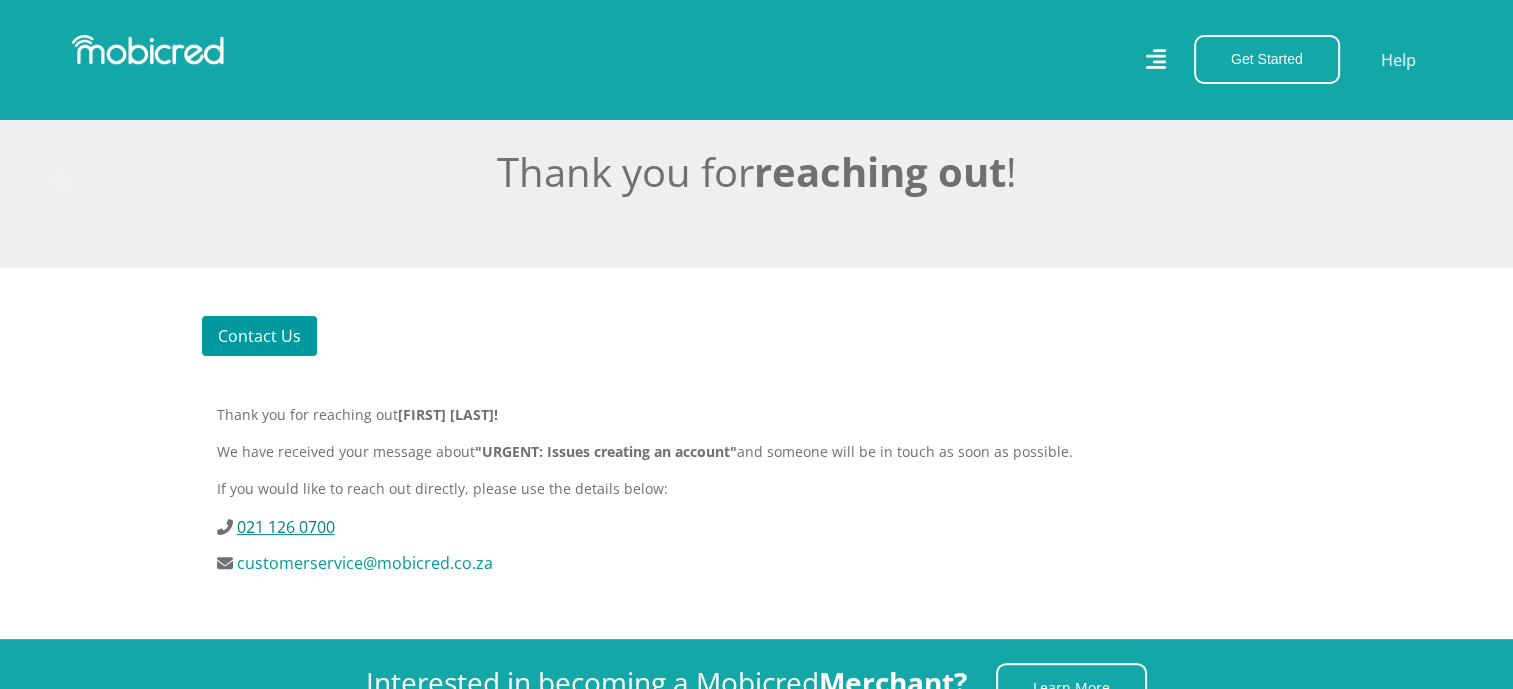 copy on "021 126 0700" 